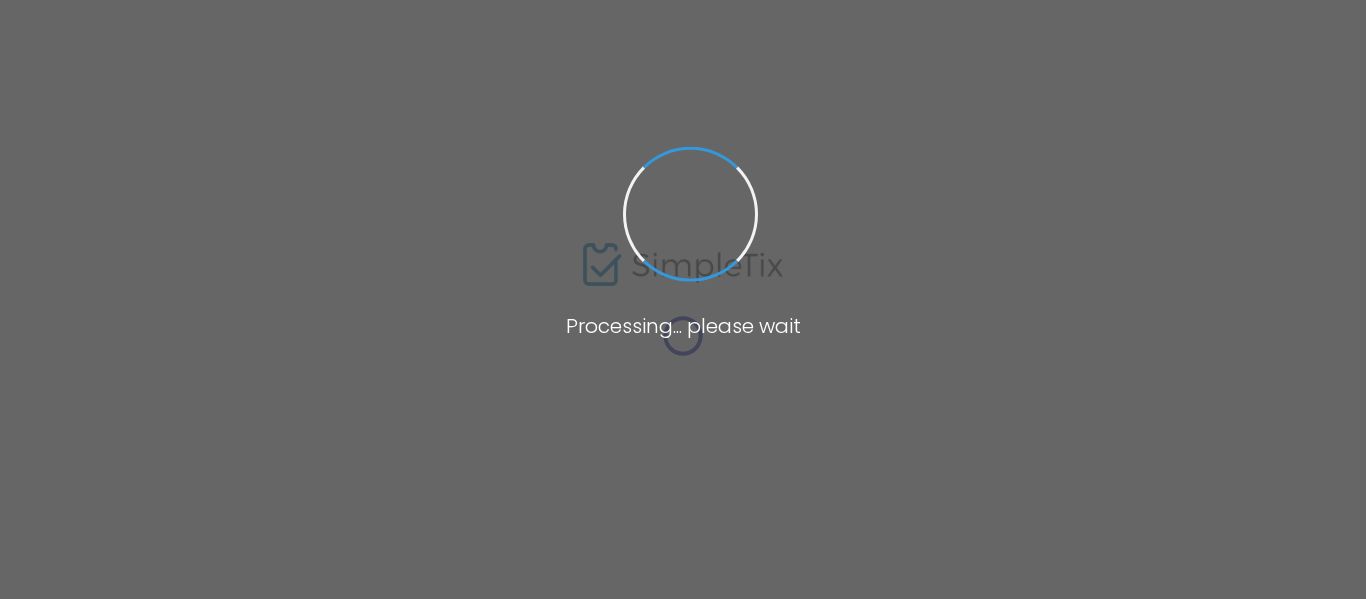scroll, scrollTop: 0, scrollLeft: 0, axis: both 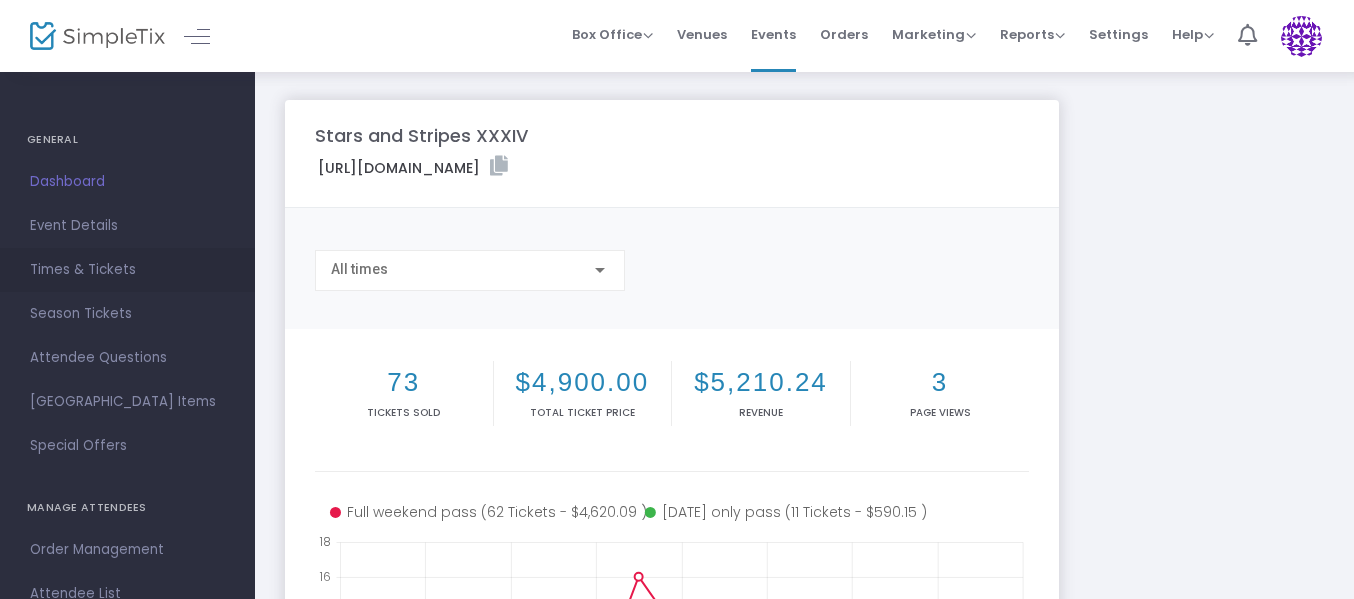 click on "Times & Tickets" at bounding box center [127, 270] 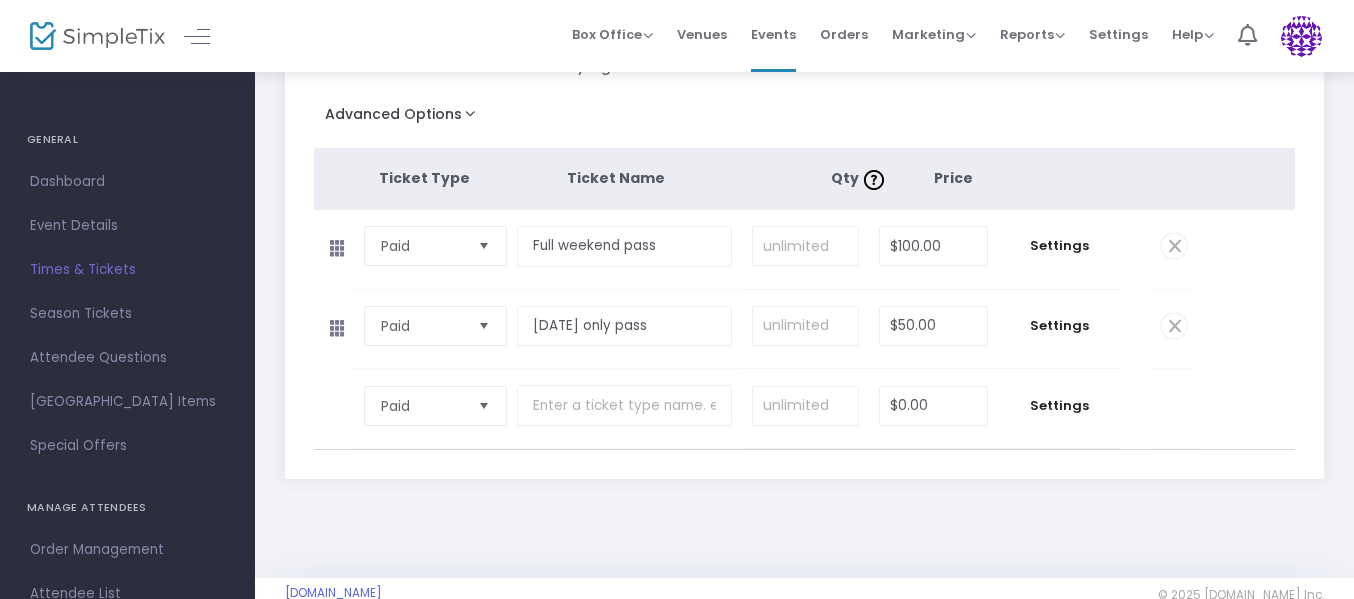 scroll, scrollTop: 301, scrollLeft: 0, axis: vertical 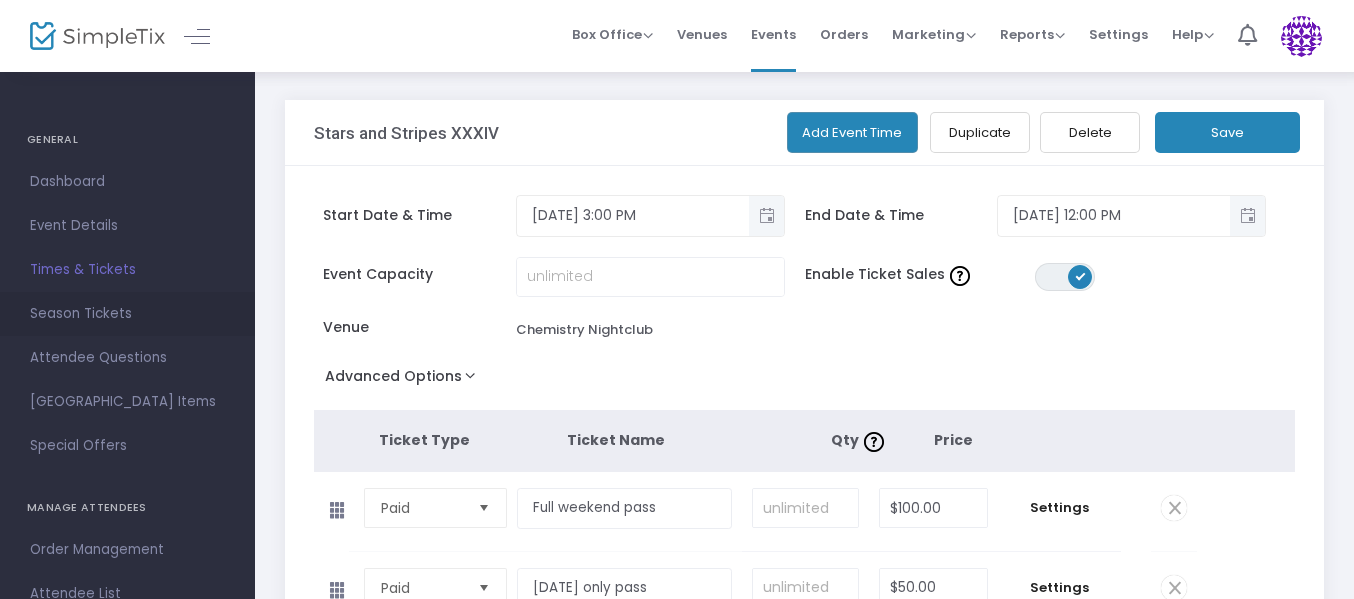 click on "Season Tickets" at bounding box center (127, 314) 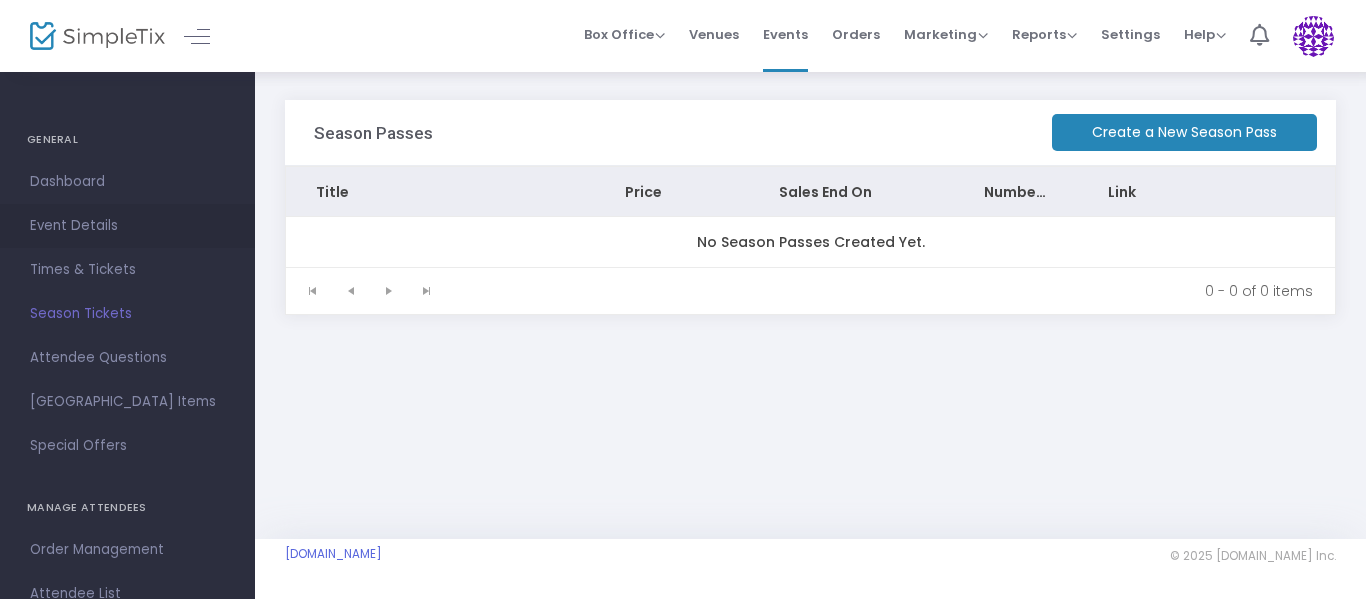 click on "Event Details" at bounding box center (127, 226) 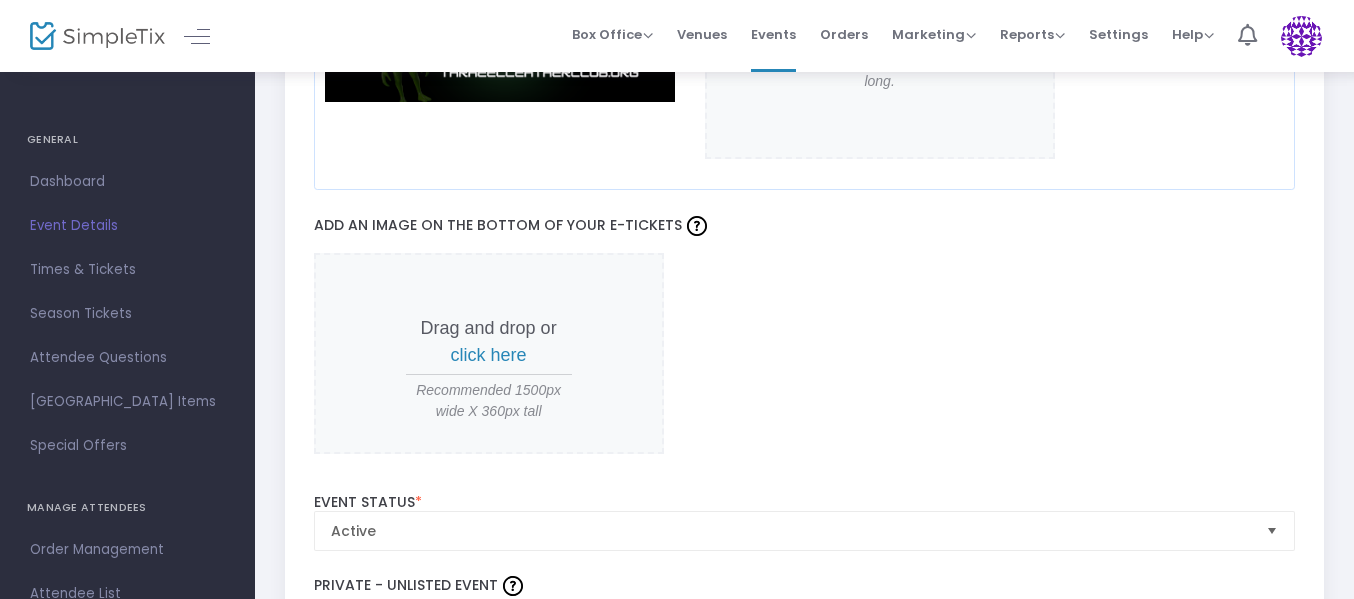 scroll, scrollTop: 2020, scrollLeft: 0, axis: vertical 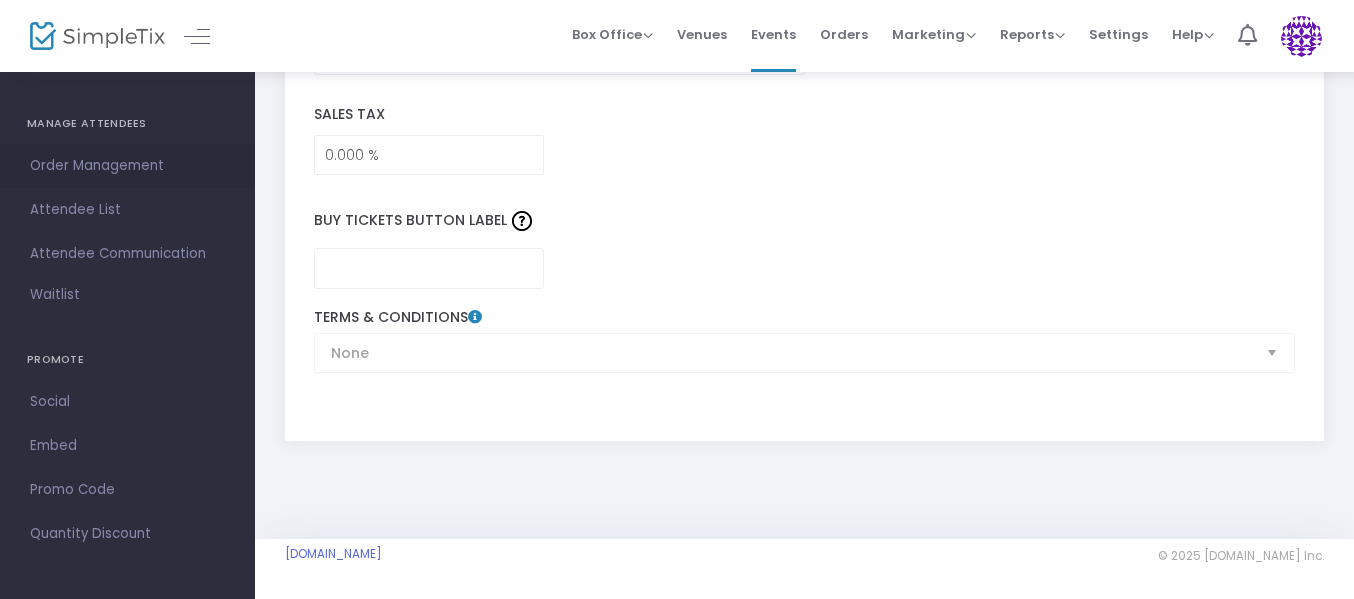 click on "Order Management" at bounding box center (127, 166) 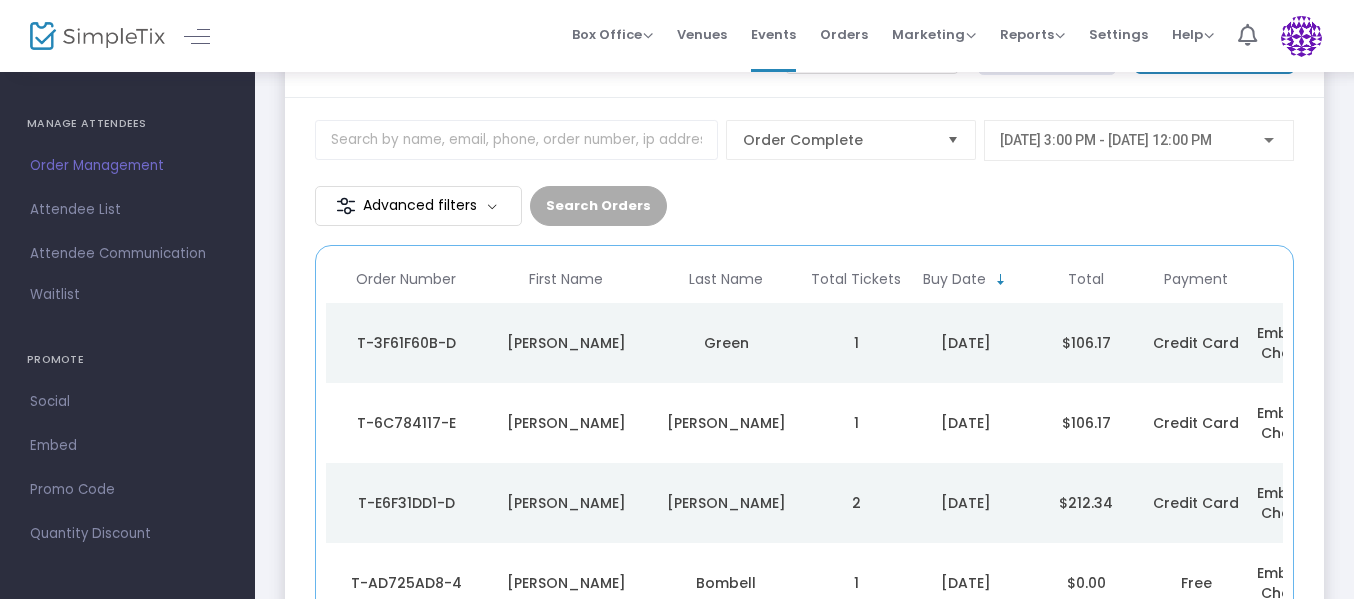 scroll, scrollTop: 657, scrollLeft: 0, axis: vertical 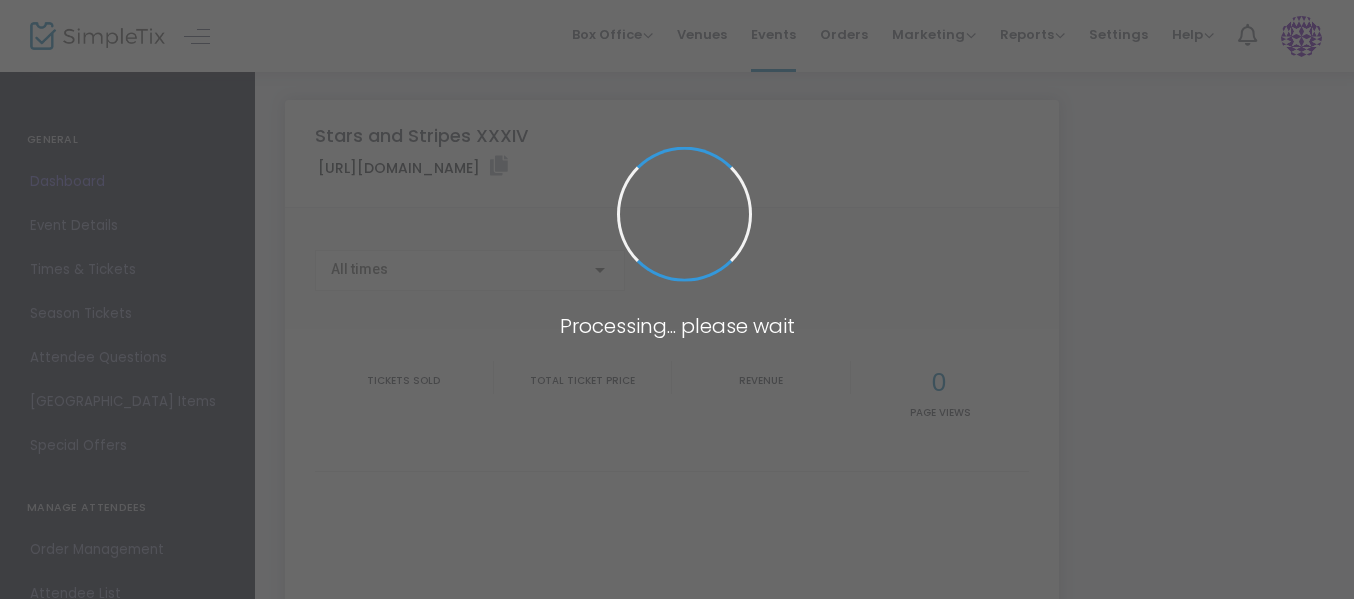 type on "[URL][DOMAIN_NAME]" 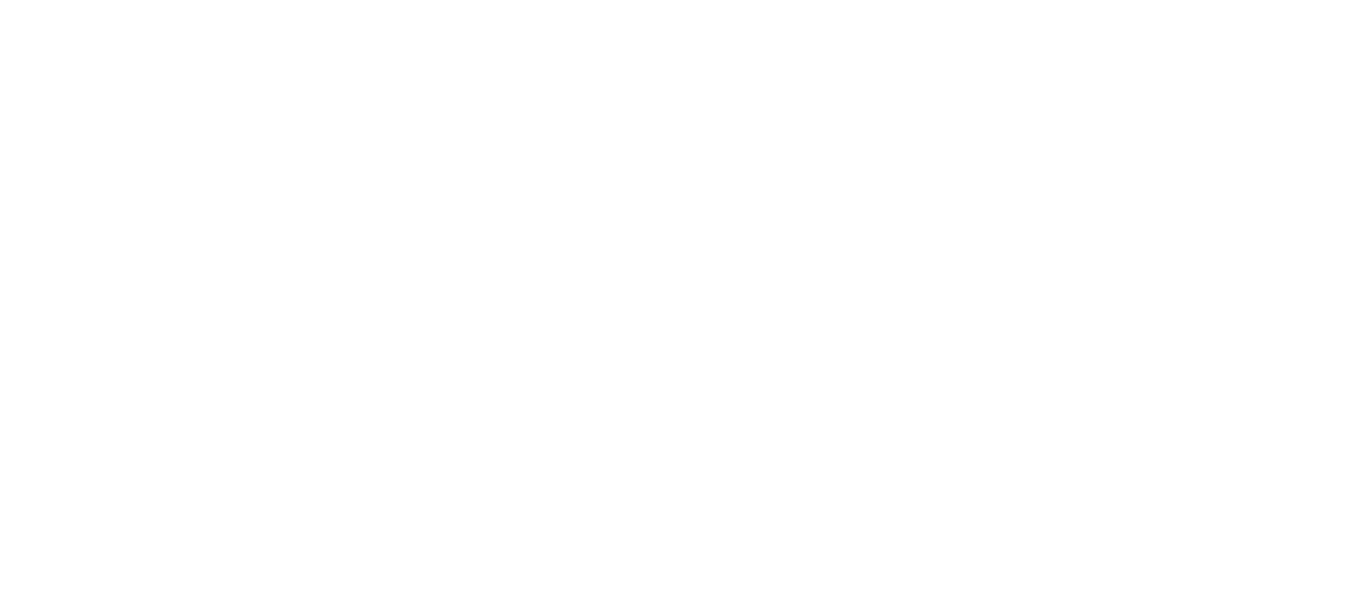 scroll, scrollTop: 0, scrollLeft: 0, axis: both 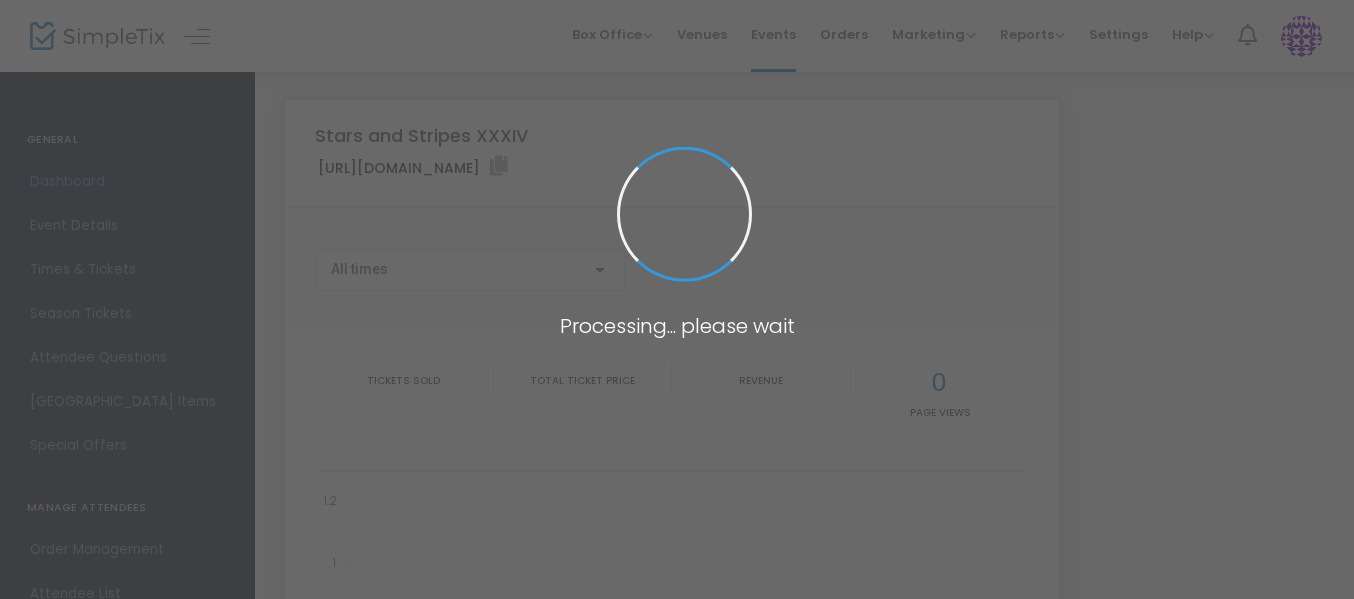 type on "[URL][DOMAIN_NAME]" 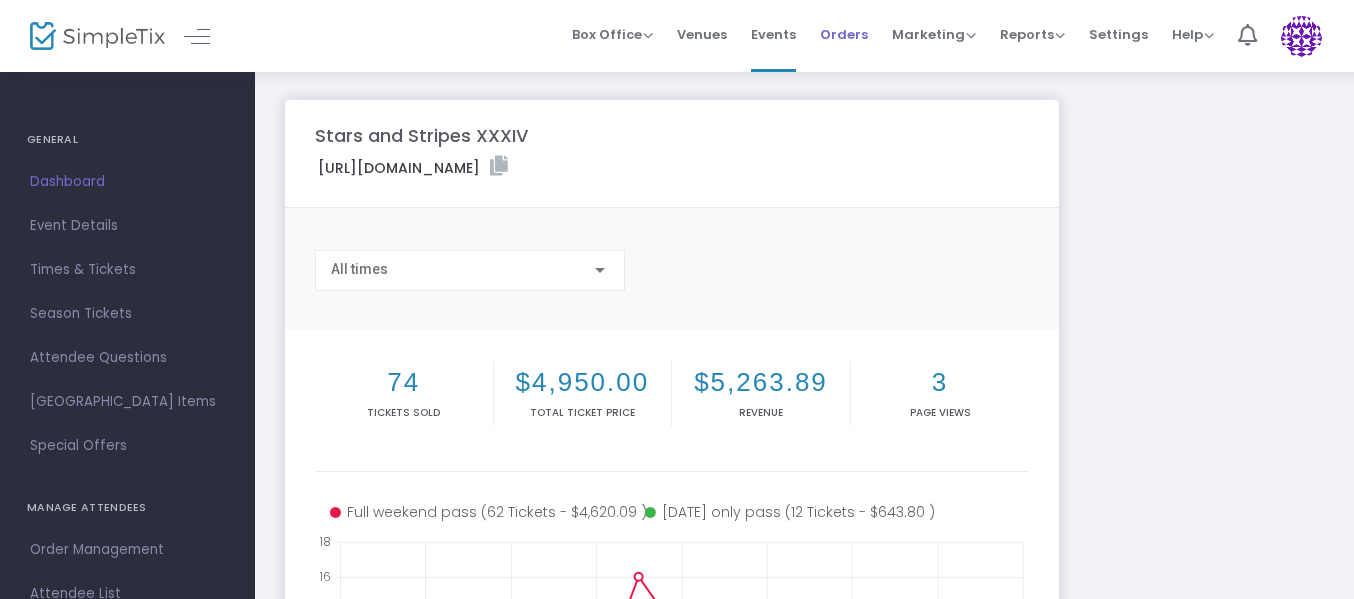 click on "Orders" at bounding box center (844, 34) 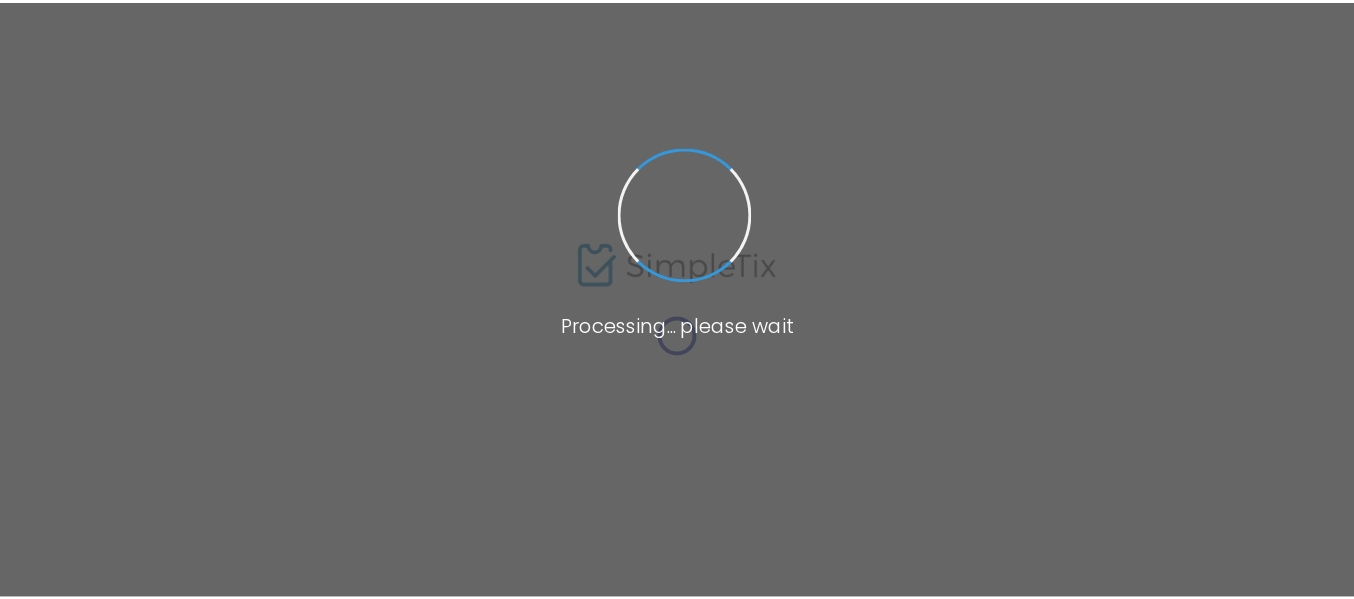 scroll, scrollTop: 0, scrollLeft: 0, axis: both 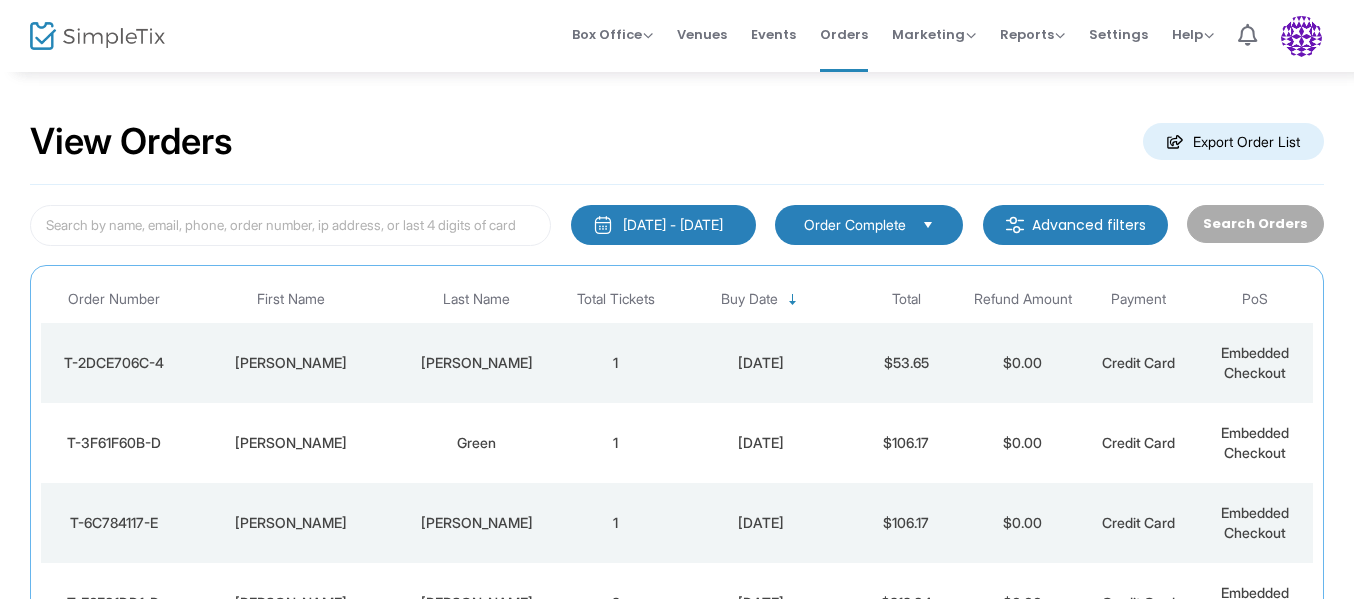 click on "[PERSON_NAME]" 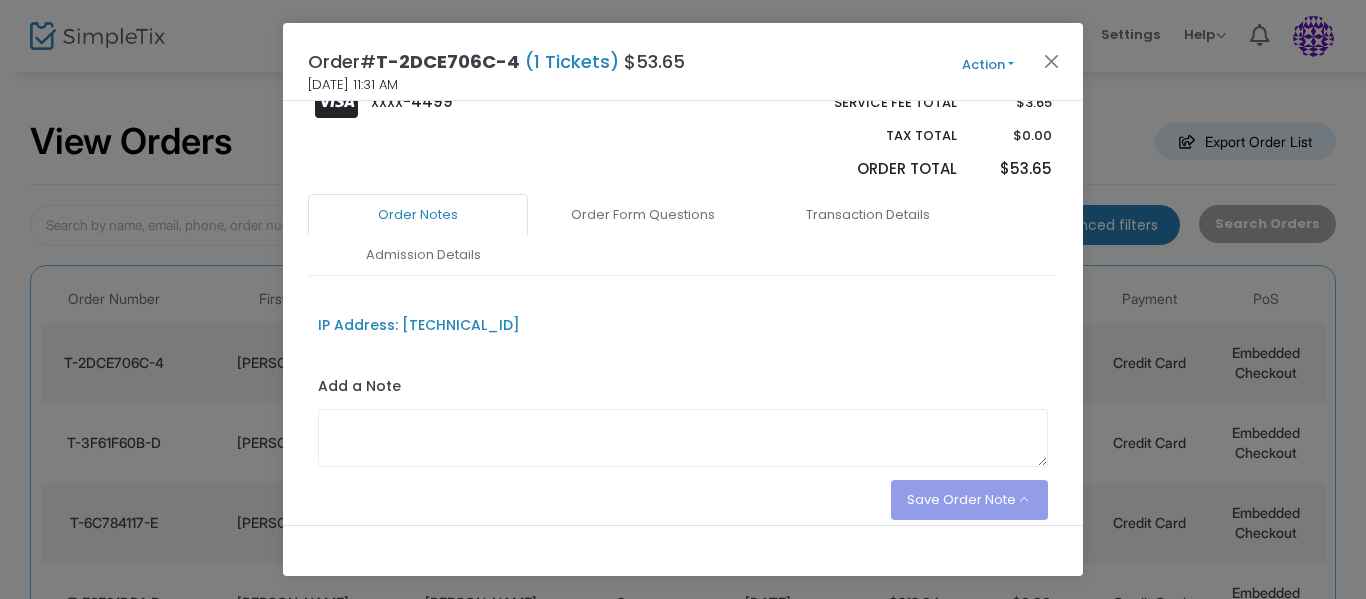scroll, scrollTop: 390, scrollLeft: 0, axis: vertical 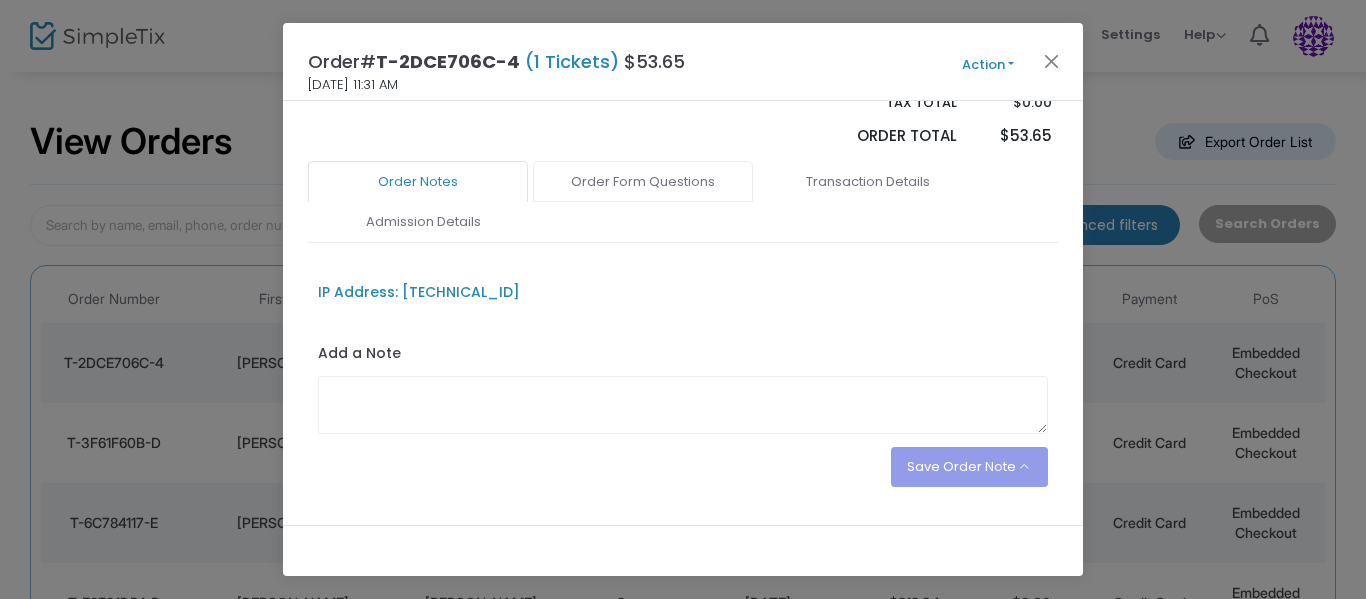 click on "Order Form Questions" at bounding box center [643, 182] 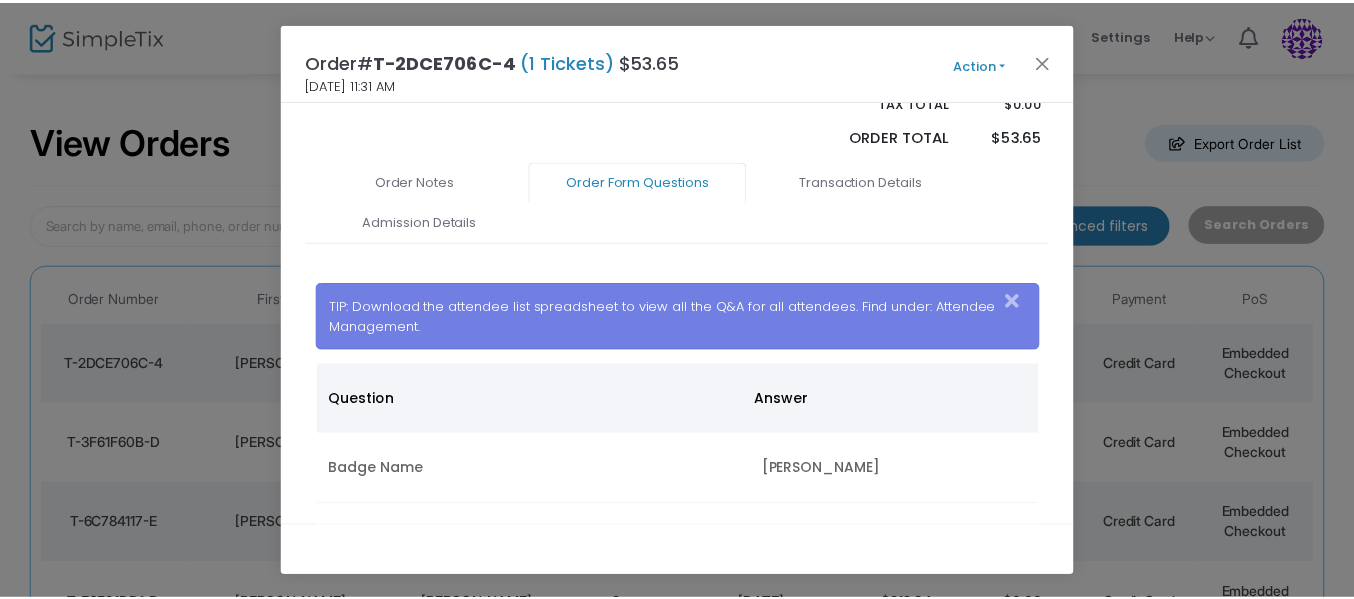 scroll, scrollTop: 740, scrollLeft: 0, axis: vertical 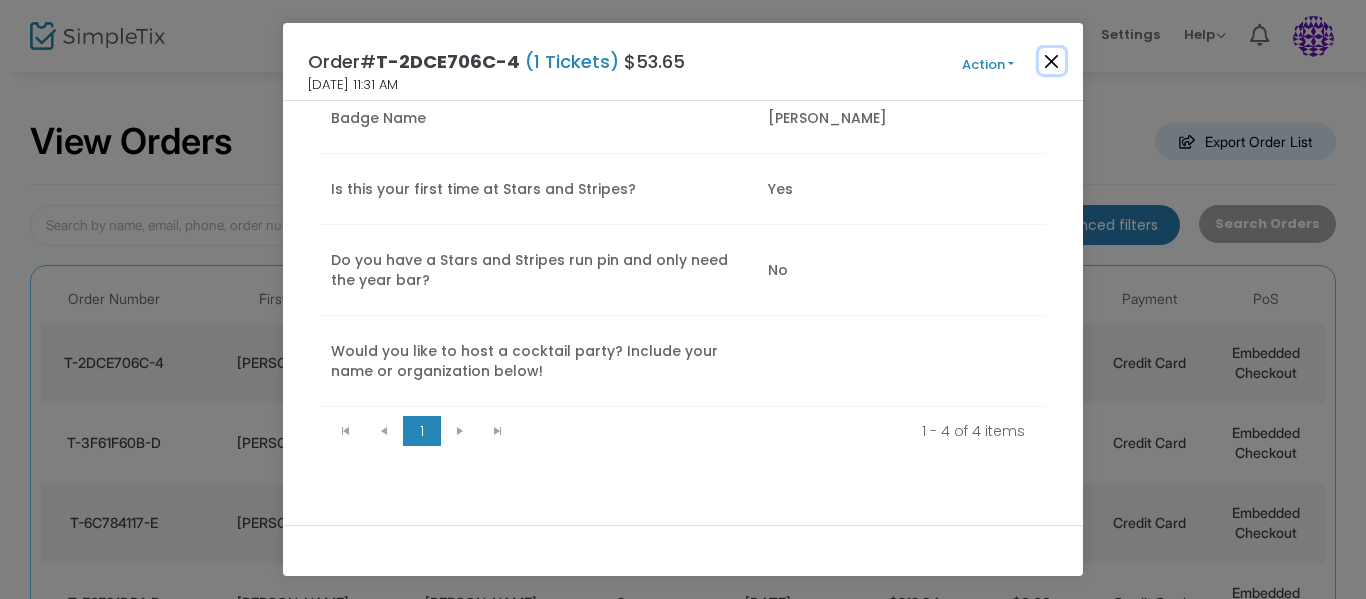 click 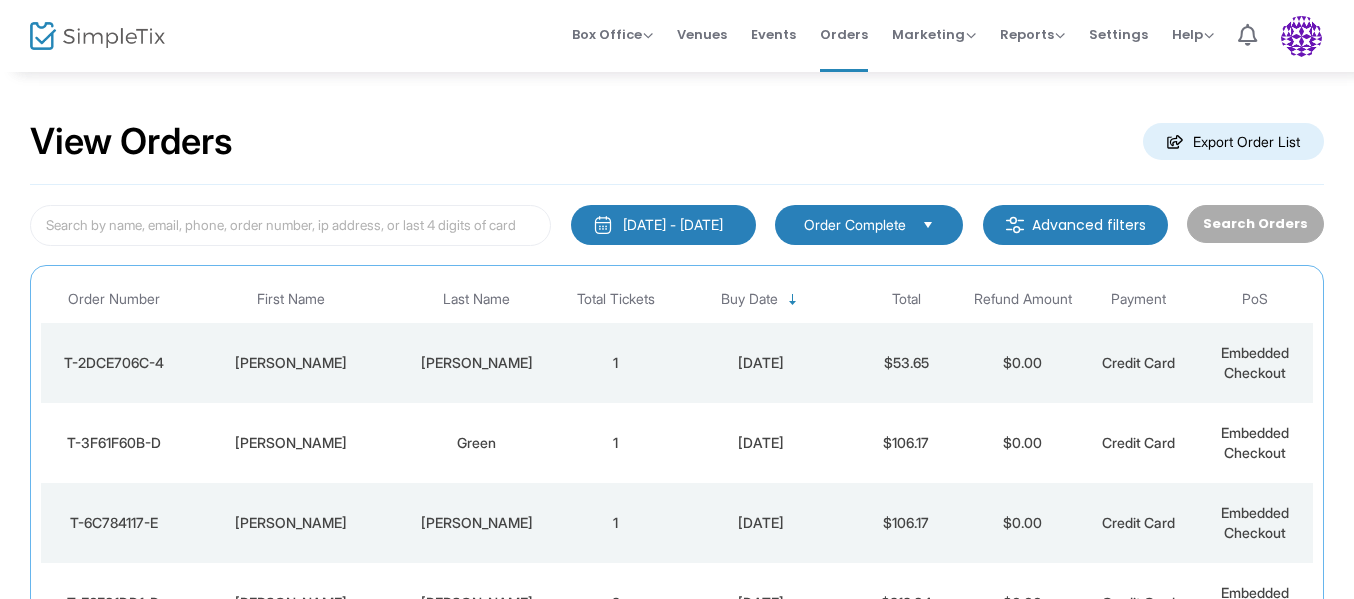 scroll, scrollTop: 323, scrollLeft: 0, axis: vertical 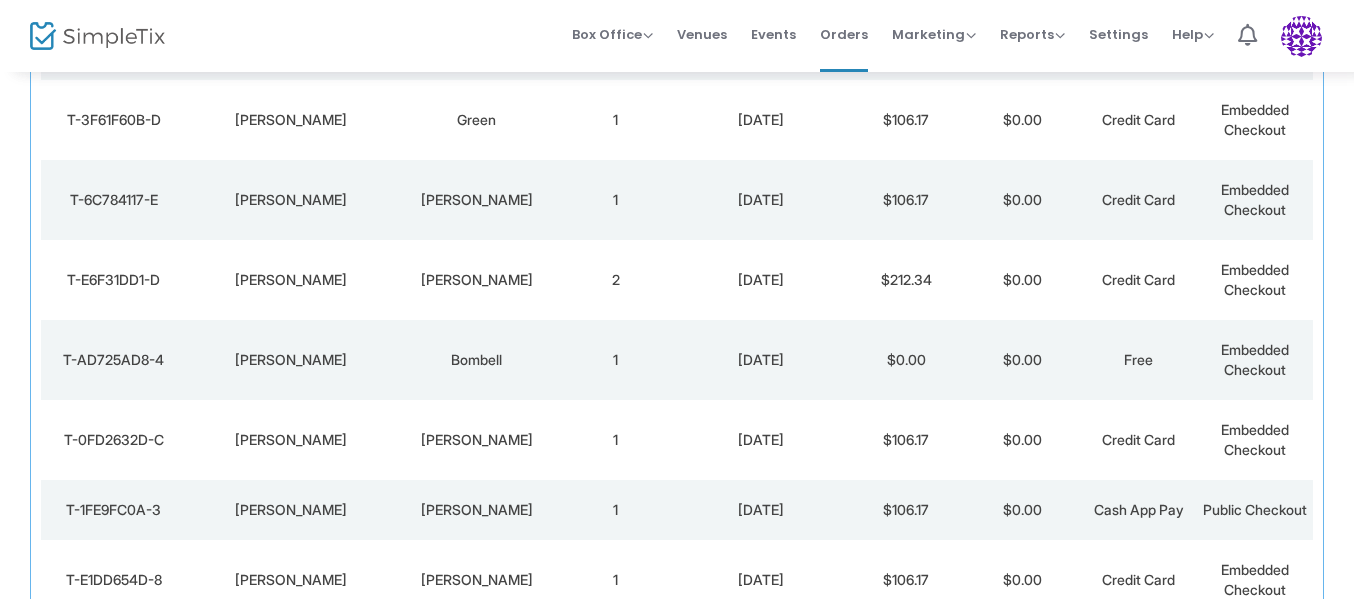 click on "[PERSON_NAME]" 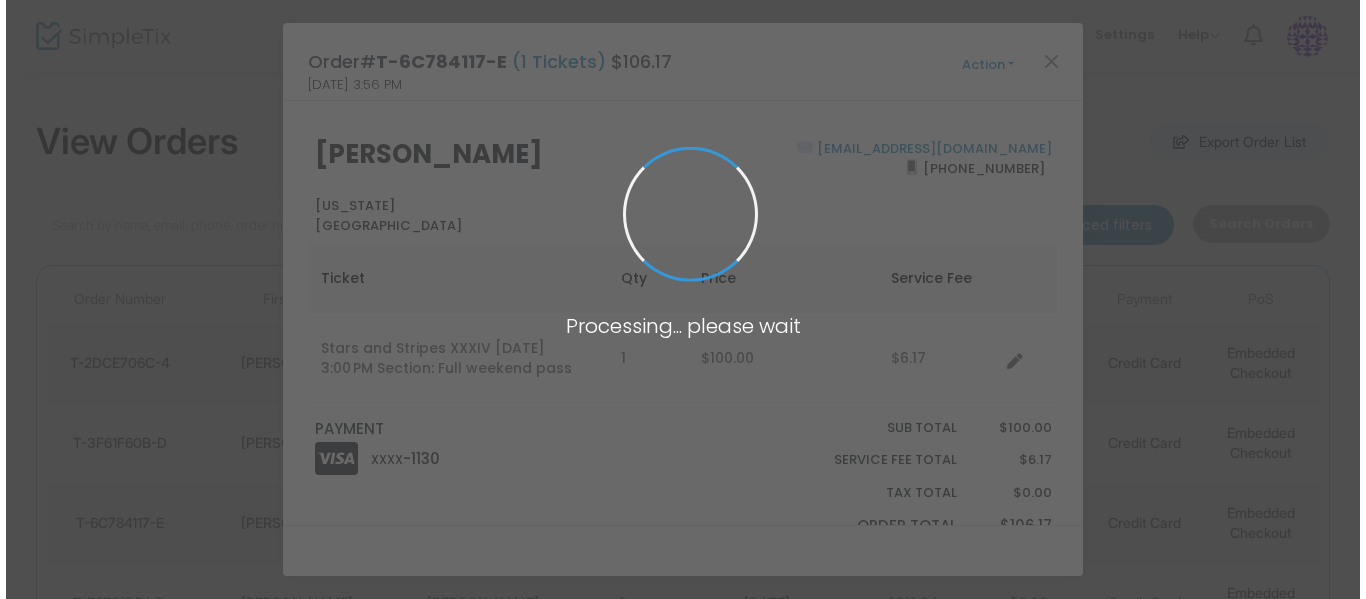 scroll, scrollTop: 0, scrollLeft: 0, axis: both 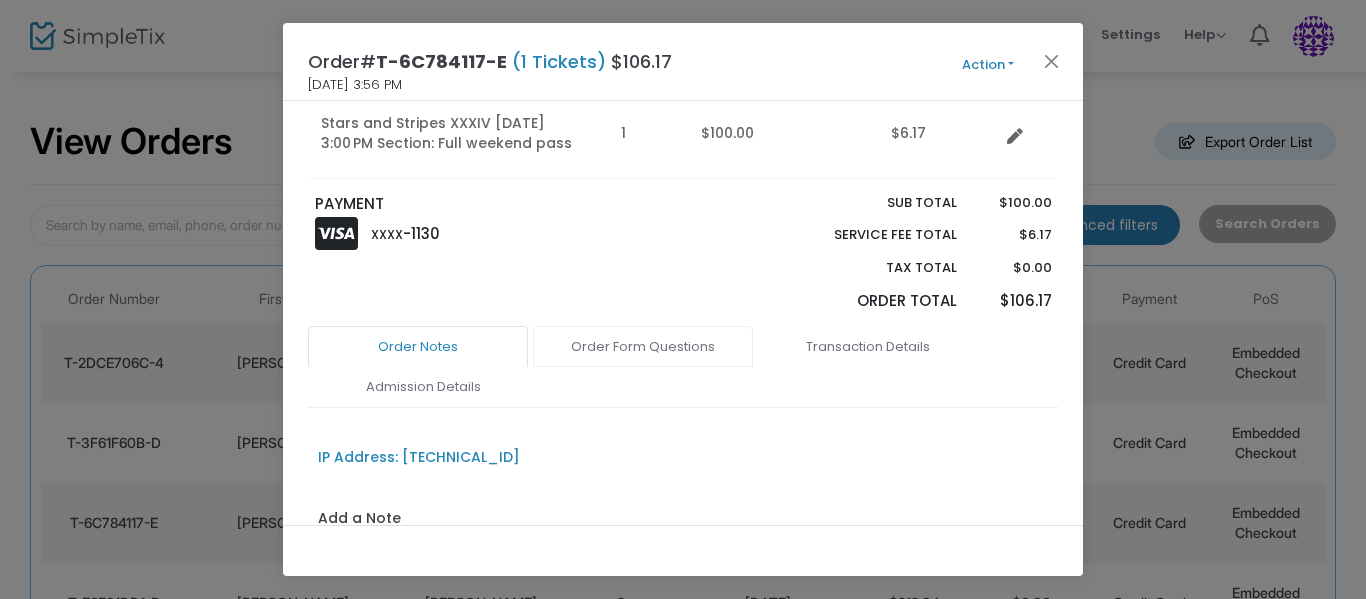 click on "Order Form Questions" at bounding box center [643, 347] 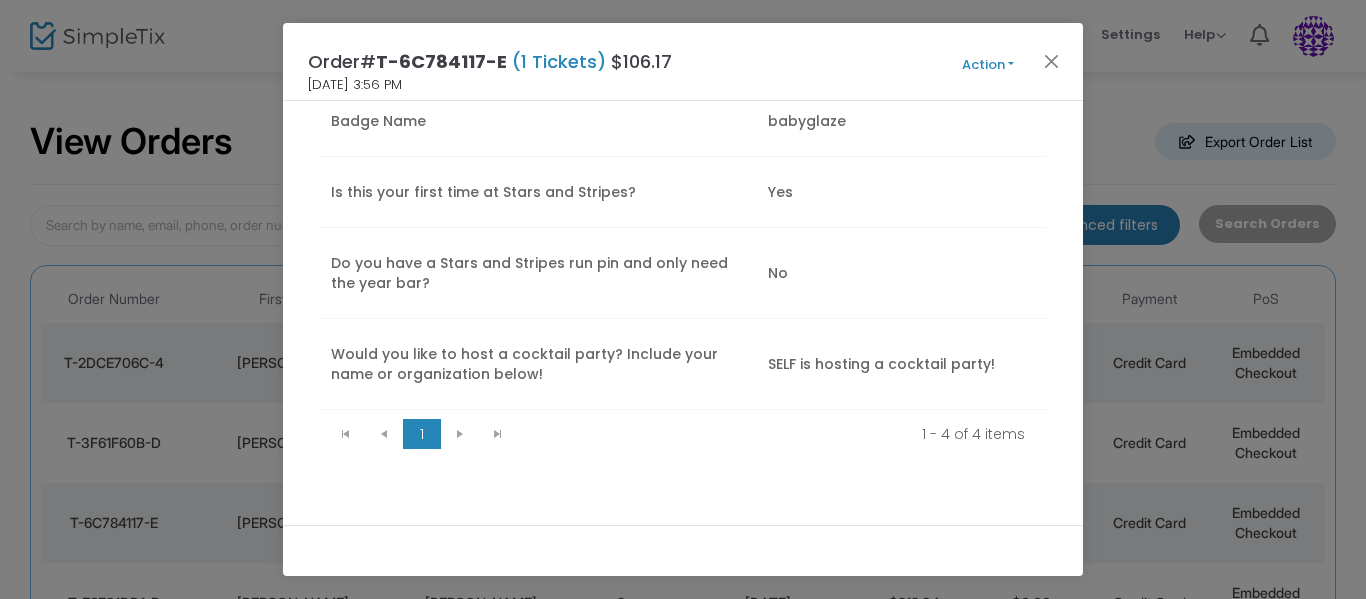 scroll, scrollTop: 740, scrollLeft: 0, axis: vertical 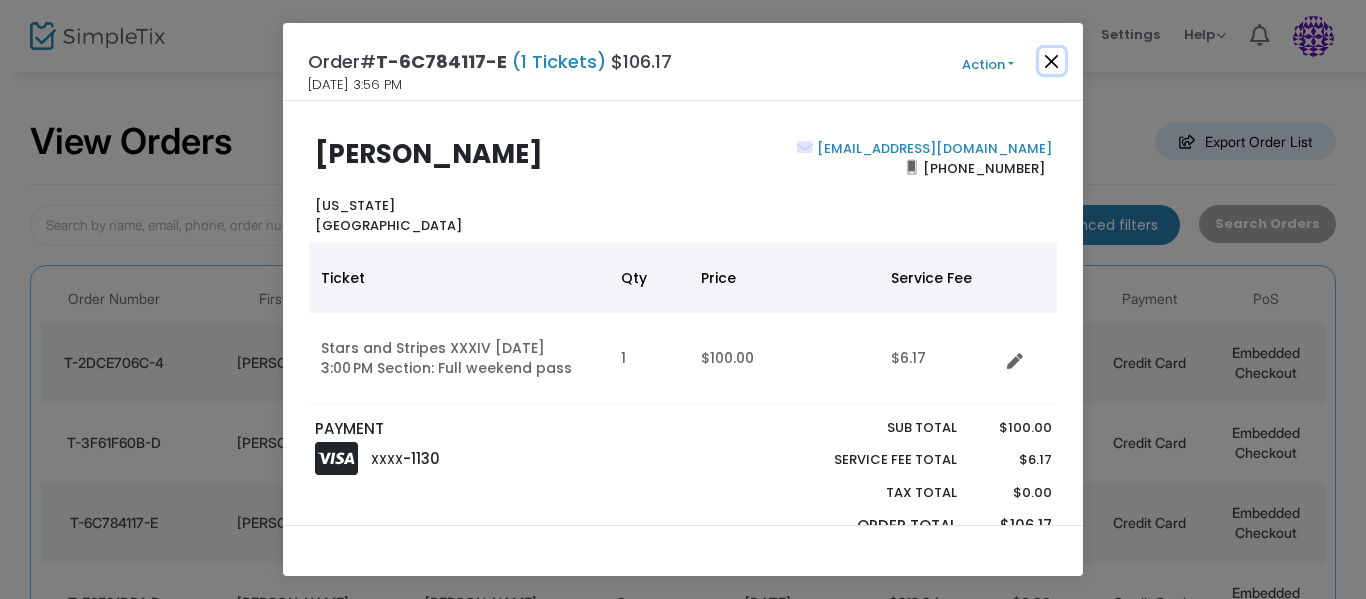 click 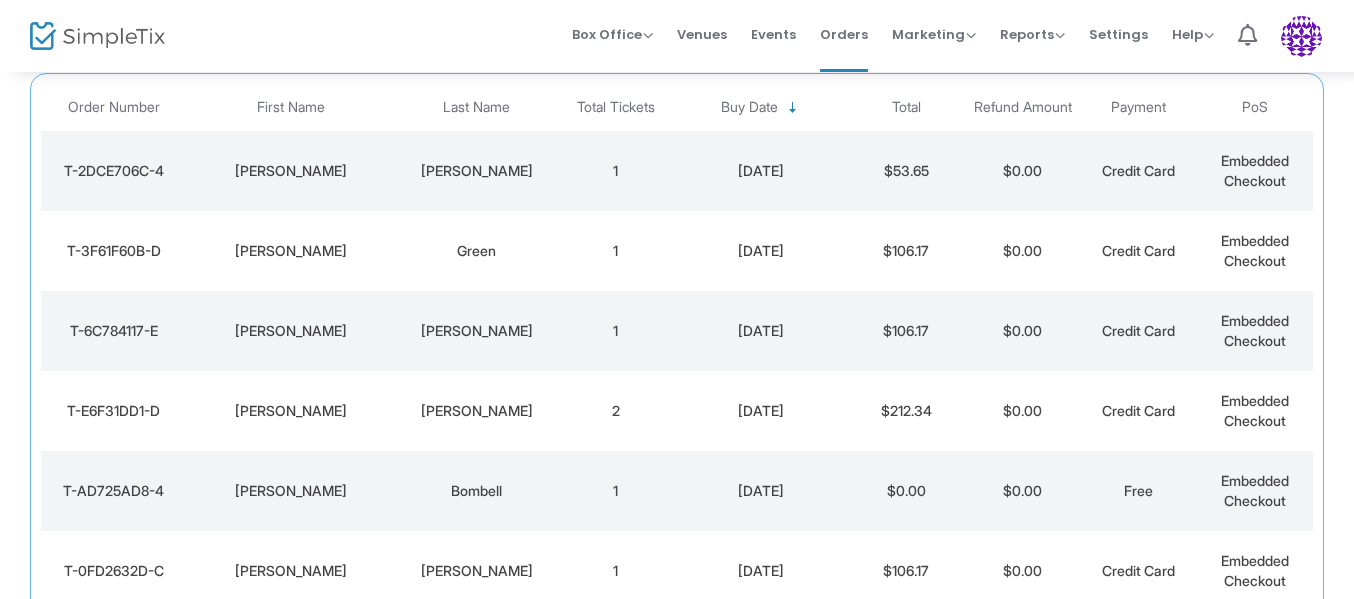scroll, scrollTop: 323, scrollLeft: 0, axis: vertical 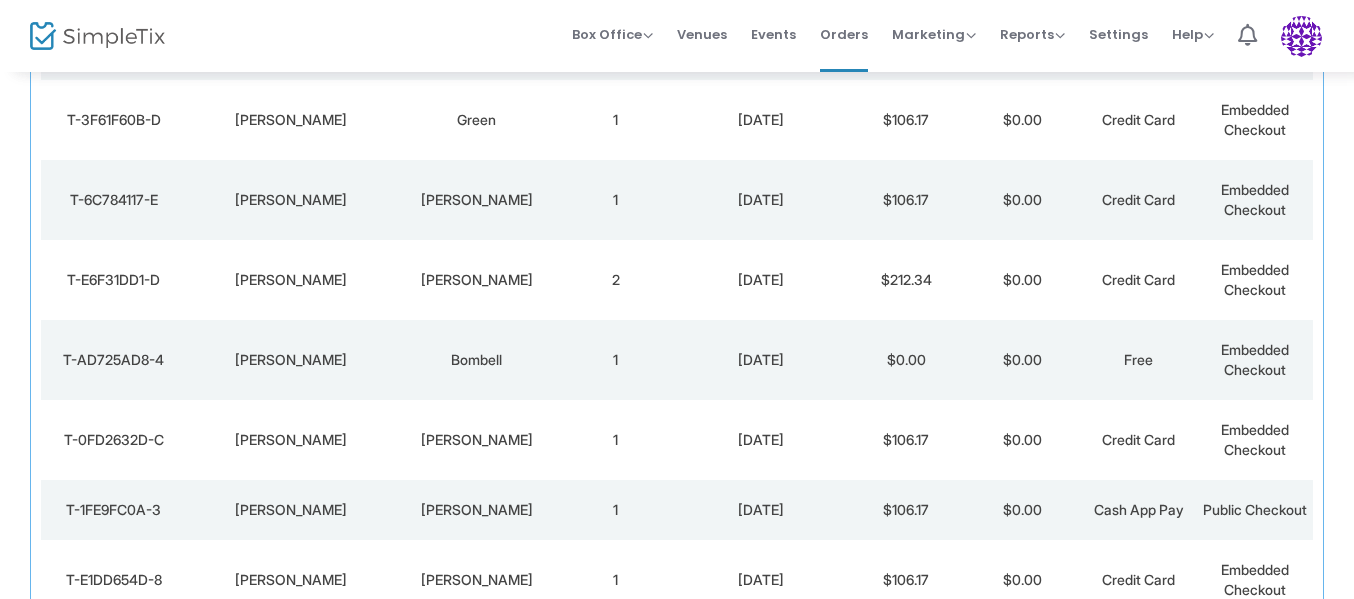 click on "Green" 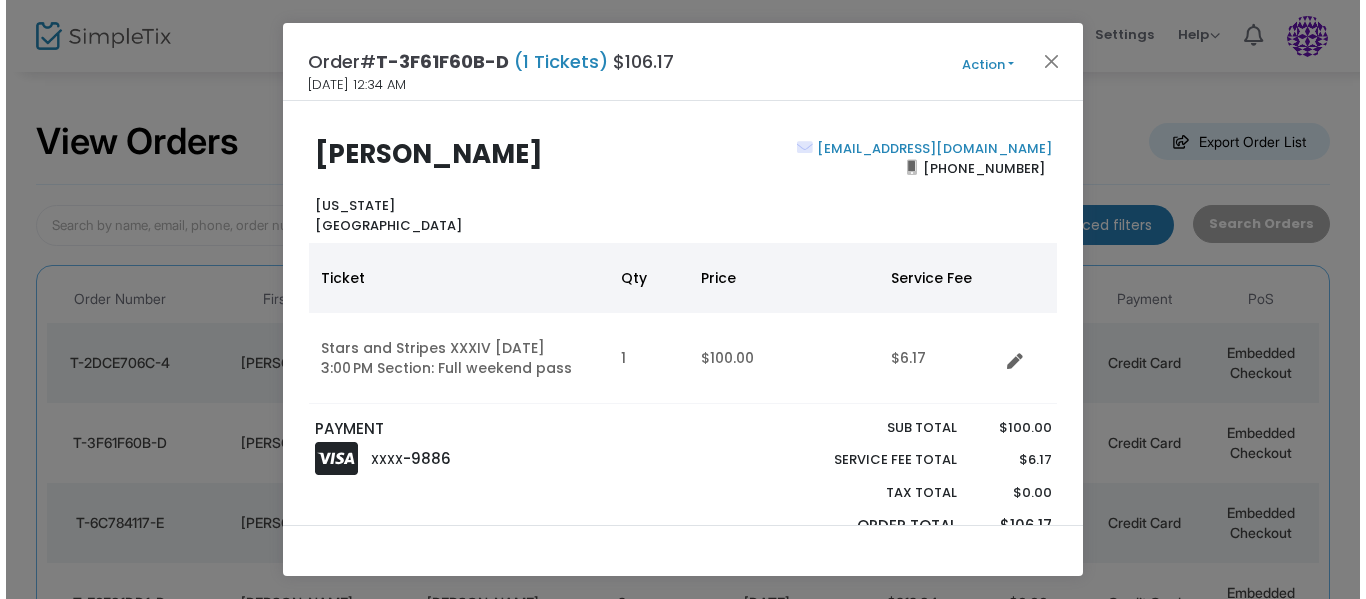 scroll, scrollTop: 0, scrollLeft: 0, axis: both 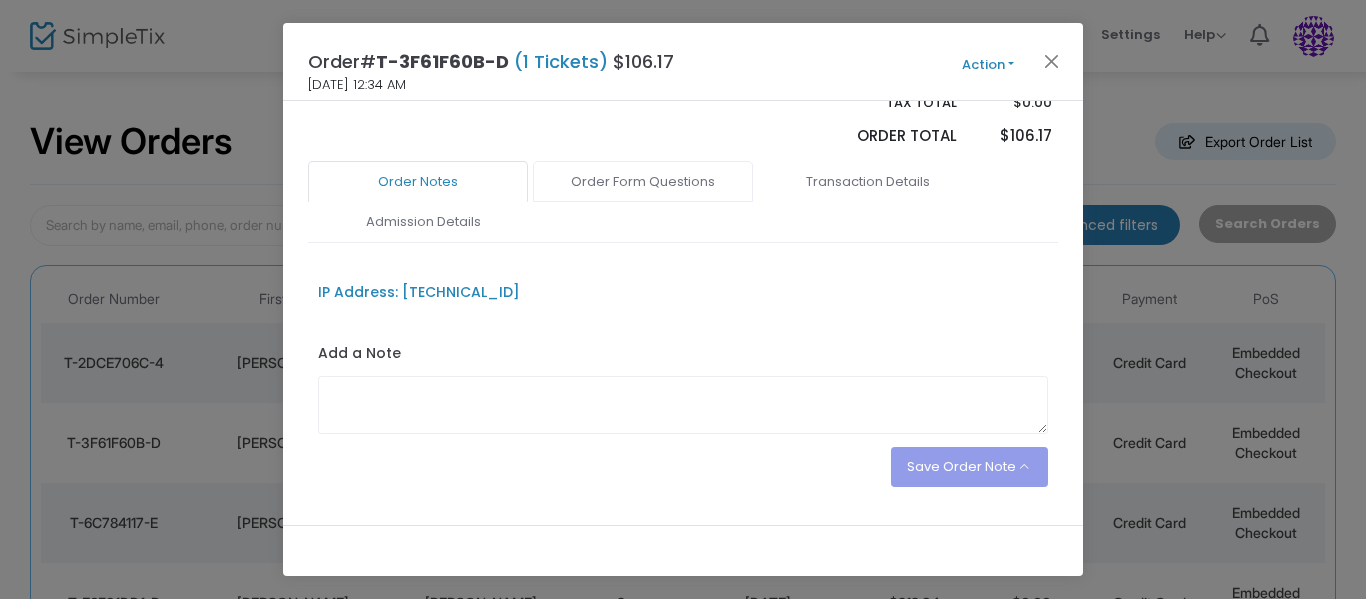 click on "Order Form Questions" at bounding box center (643, 182) 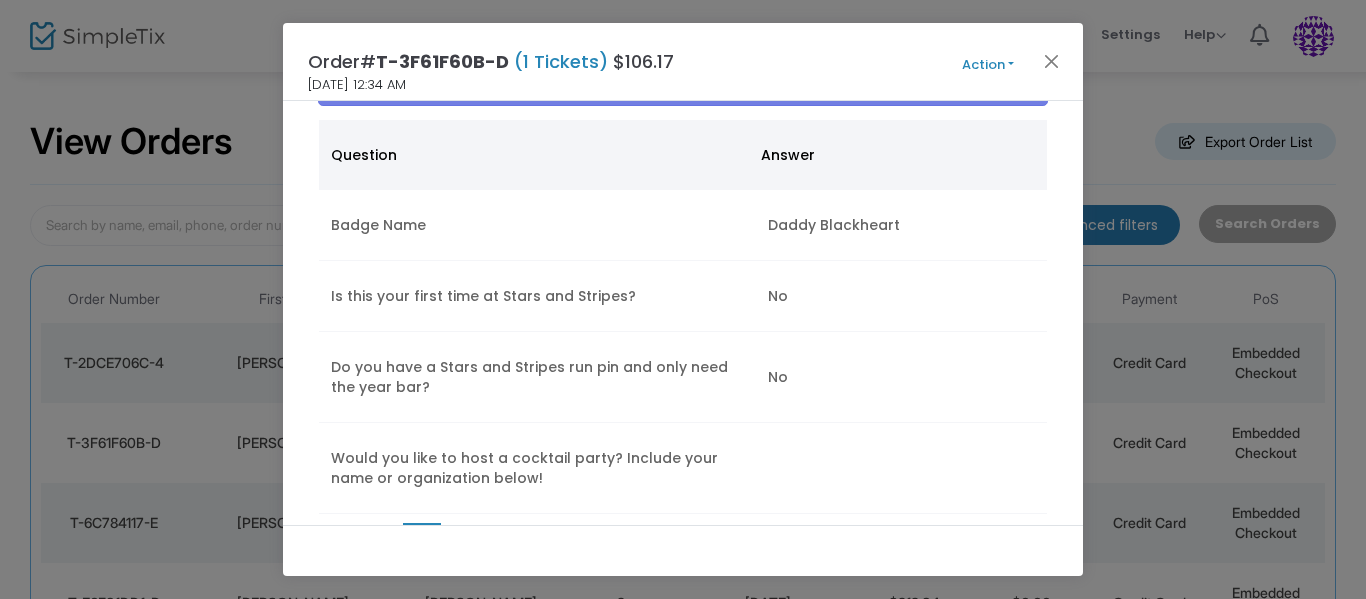scroll, scrollTop: 740, scrollLeft: 0, axis: vertical 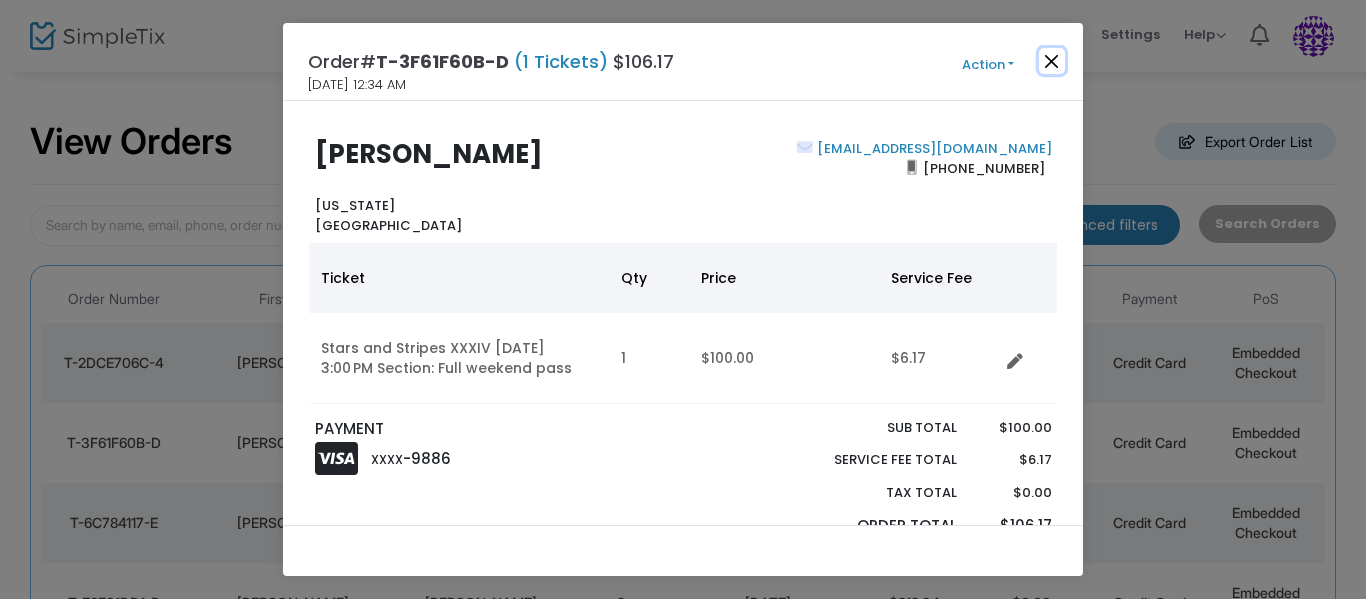 click 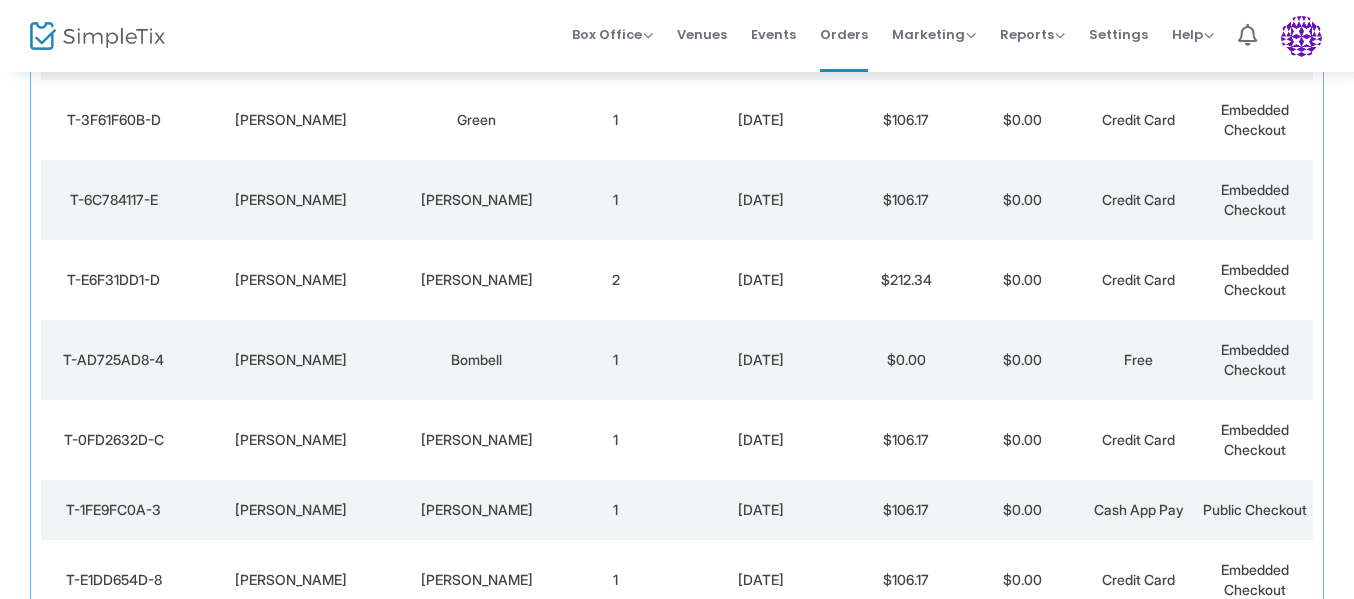 scroll, scrollTop: 0, scrollLeft: 0, axis: both 